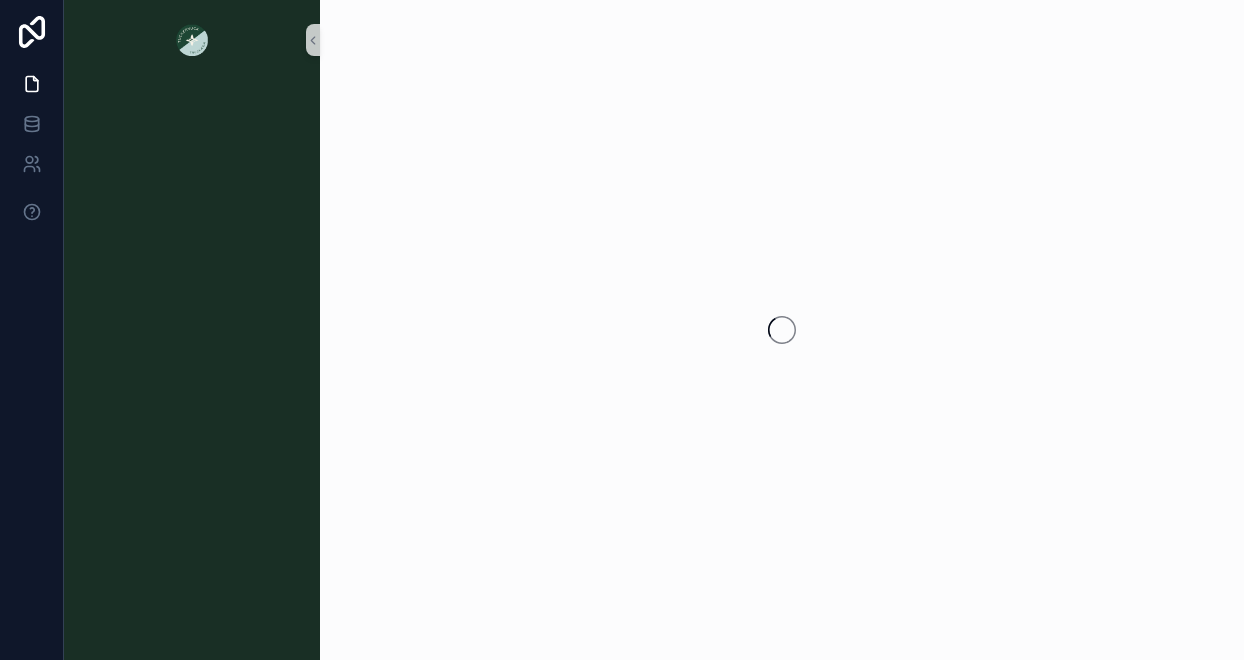 scroll, scrollTop: 0, scrollLeft: 0, axis: both 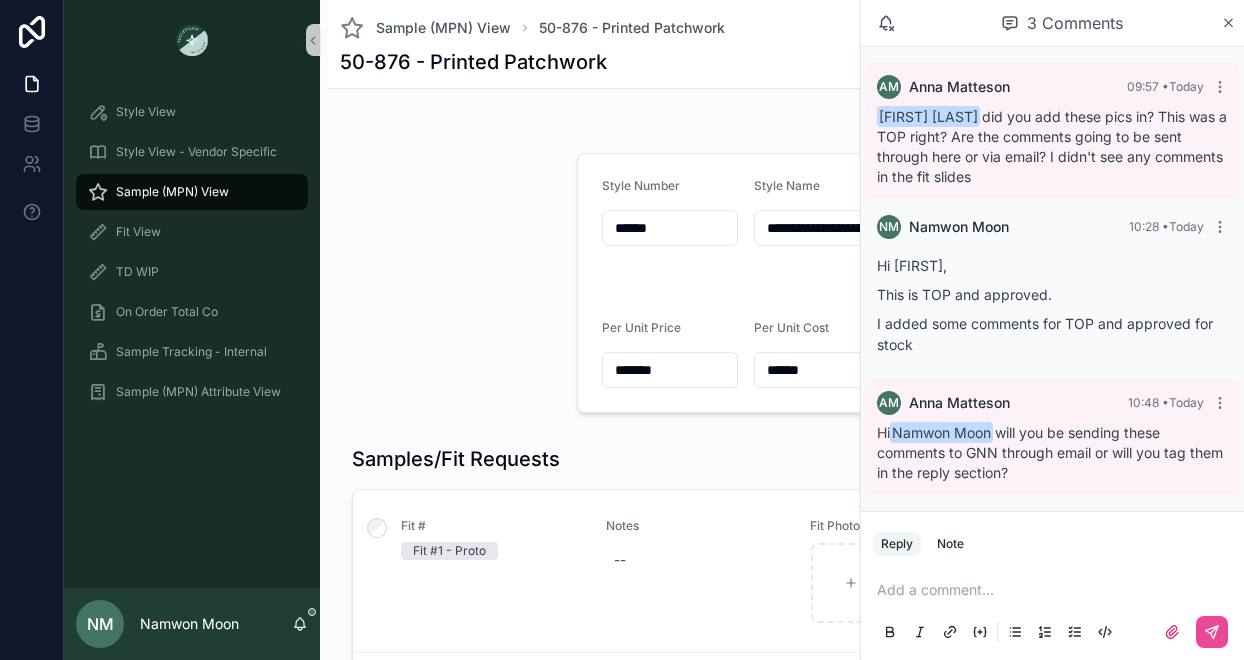 click on "Samples/Fit Requests" at bounding box center (786, 459) 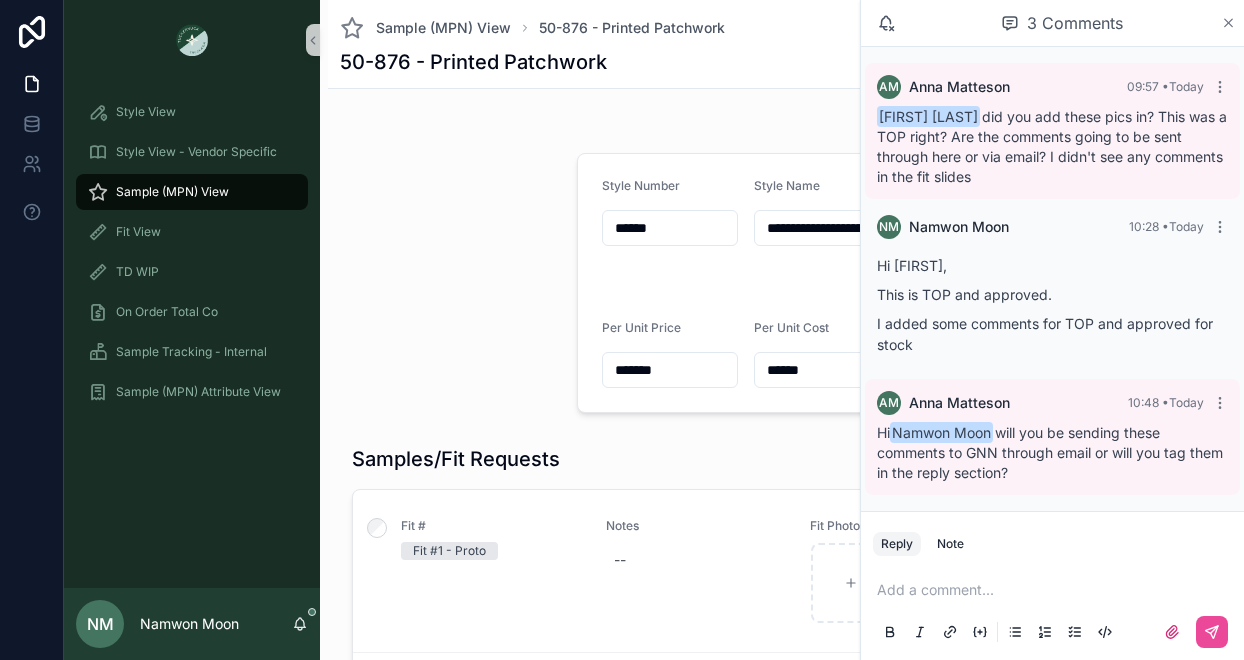 click 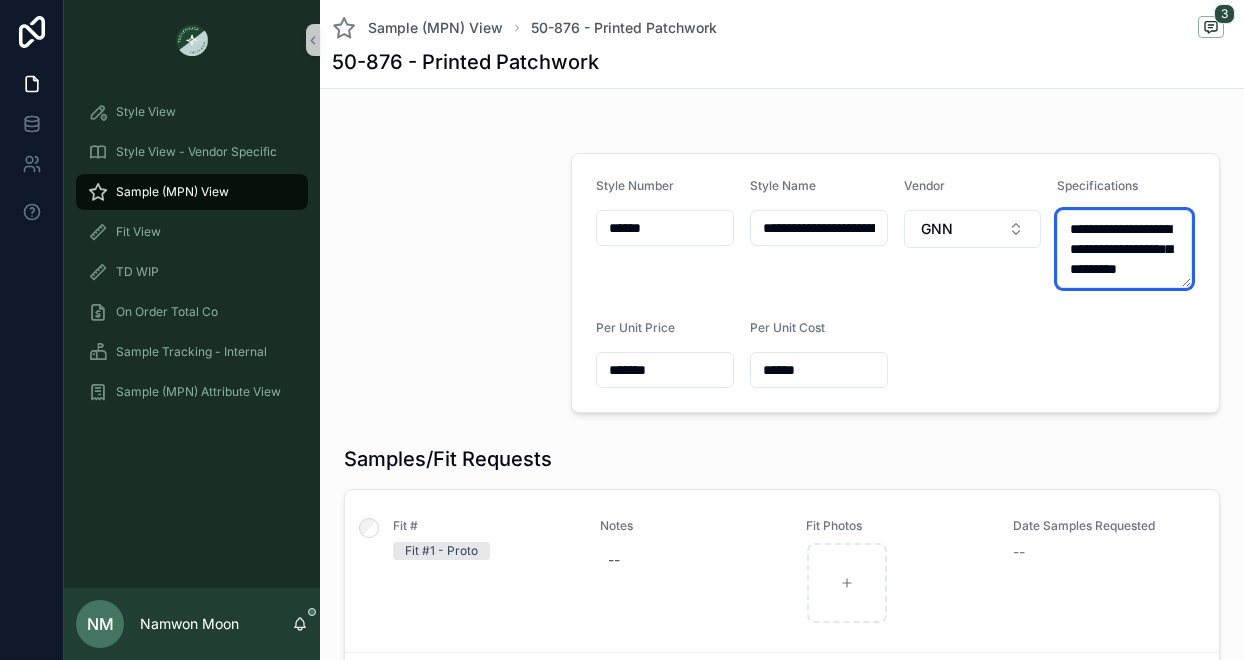 scroll, scrollTop: 0, scrollLeft: 0, axis: both 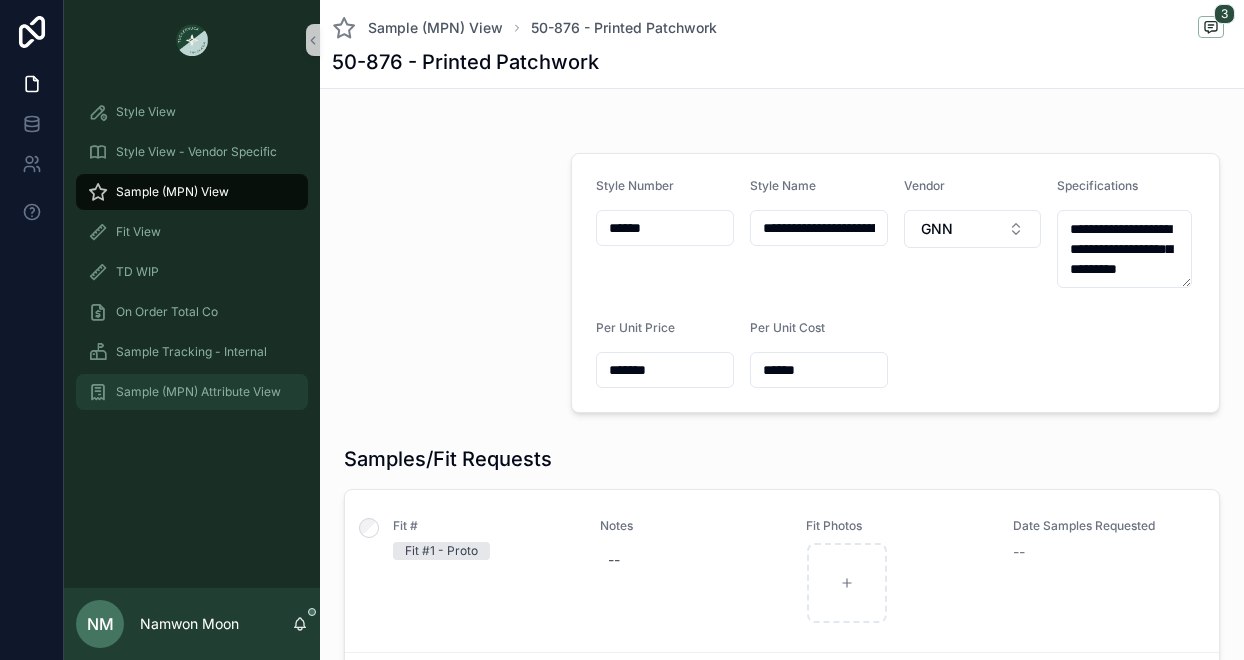 click on "Sample (MPN) Attribute View" at bounding box center (198, 392) 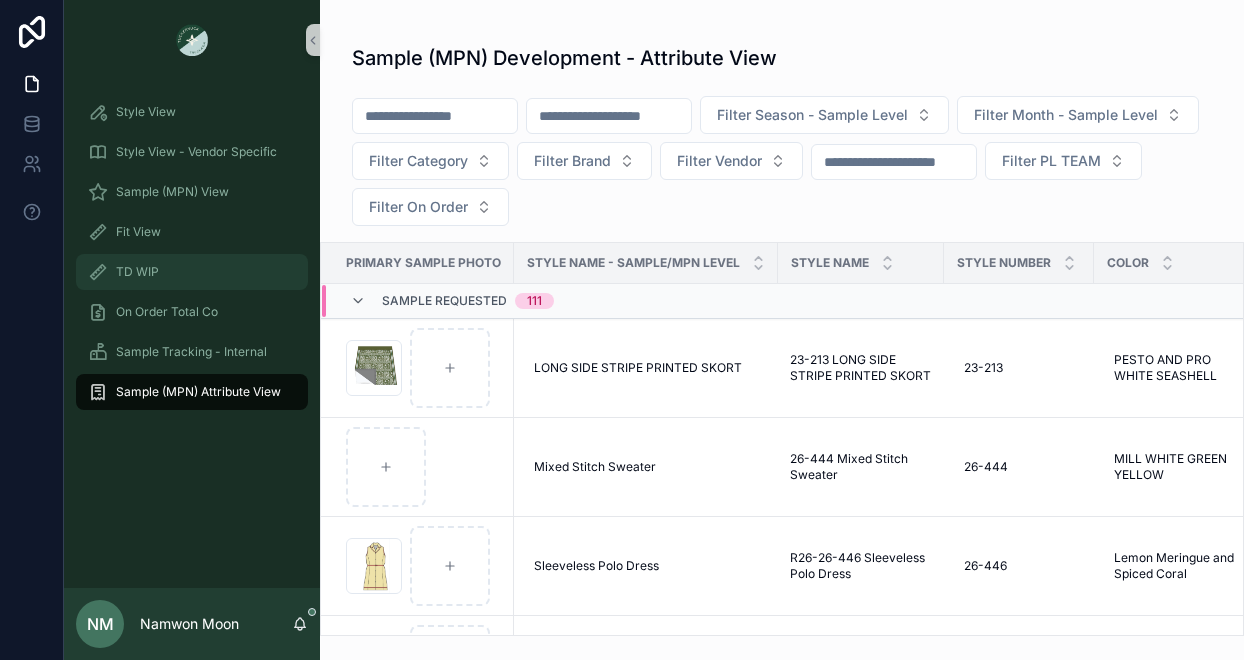 click on "TD WIP" at bounding box center (137, 272) 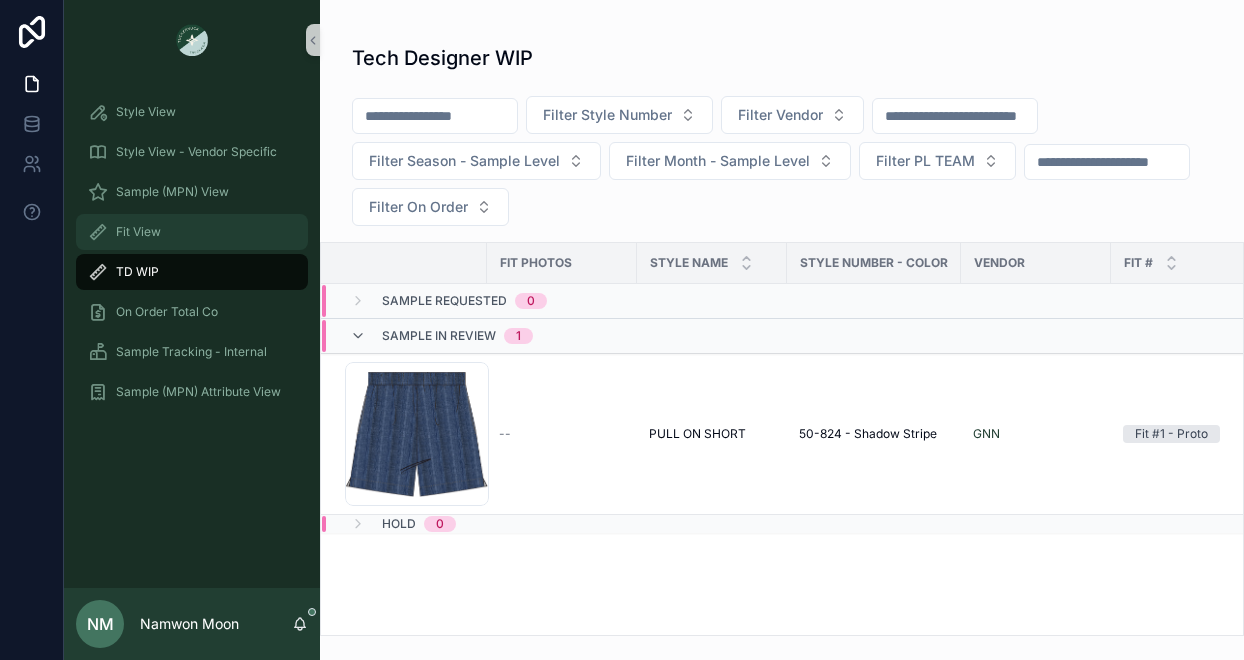click on "Fit View" at bounding box center (138, 232) 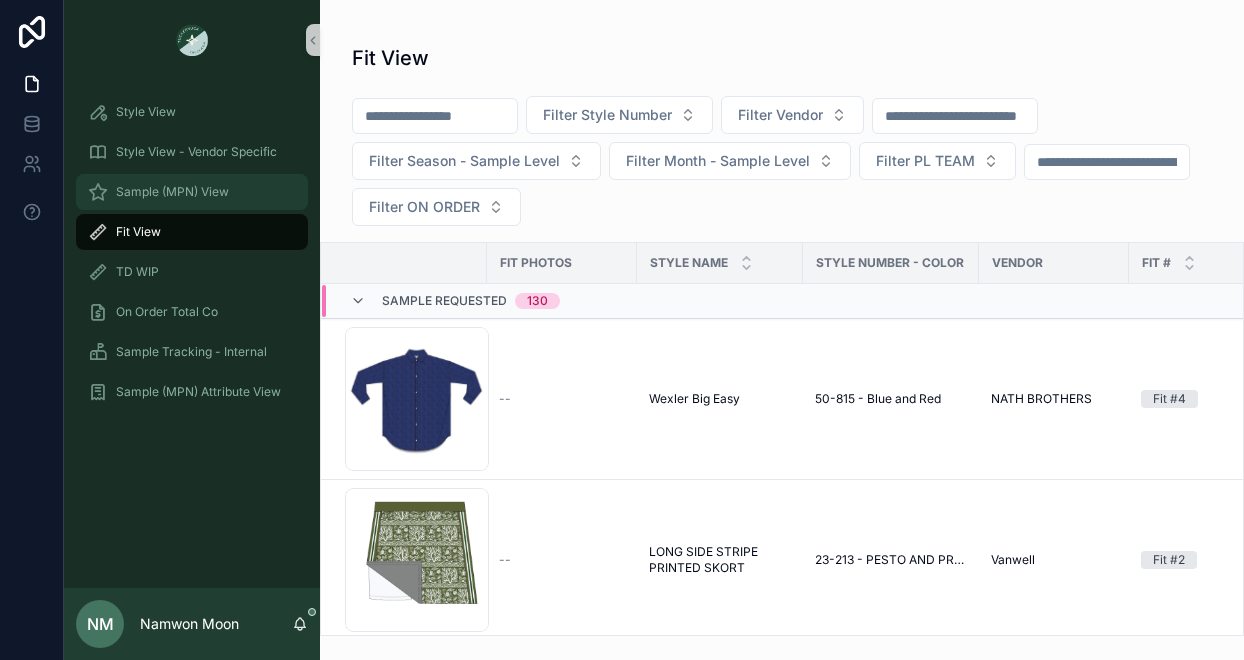 click on "Sample (MPN) View" at bounding box center [172, 192] 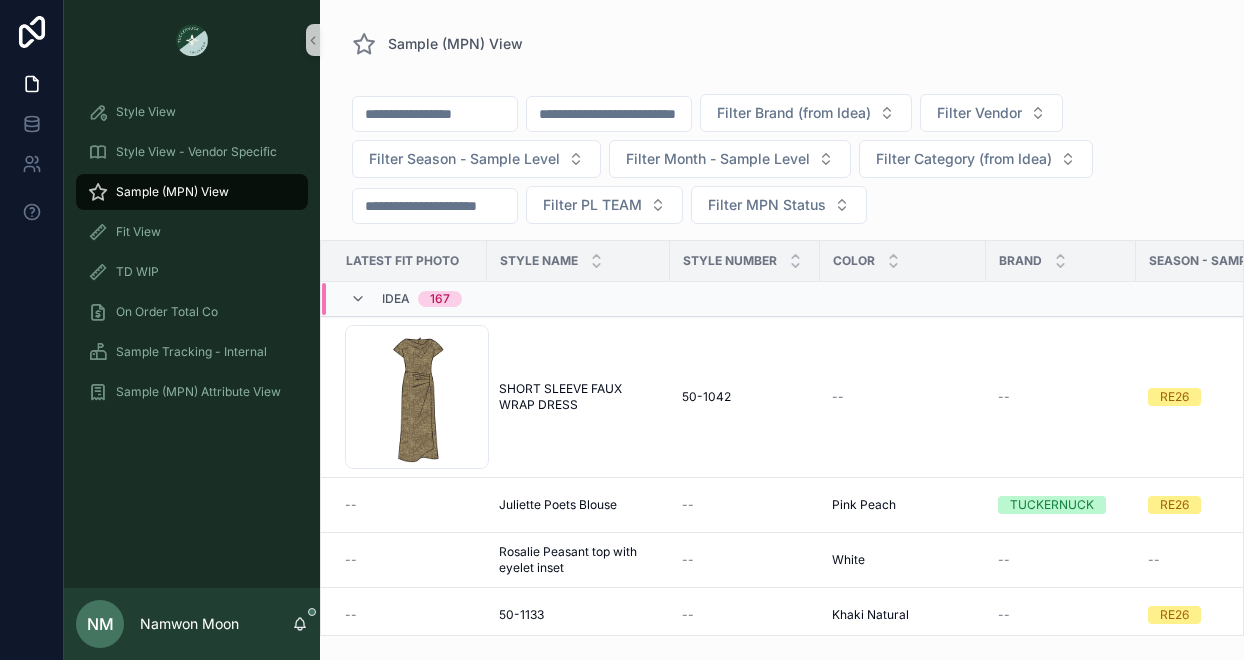 click at bounding box center (609, 114) 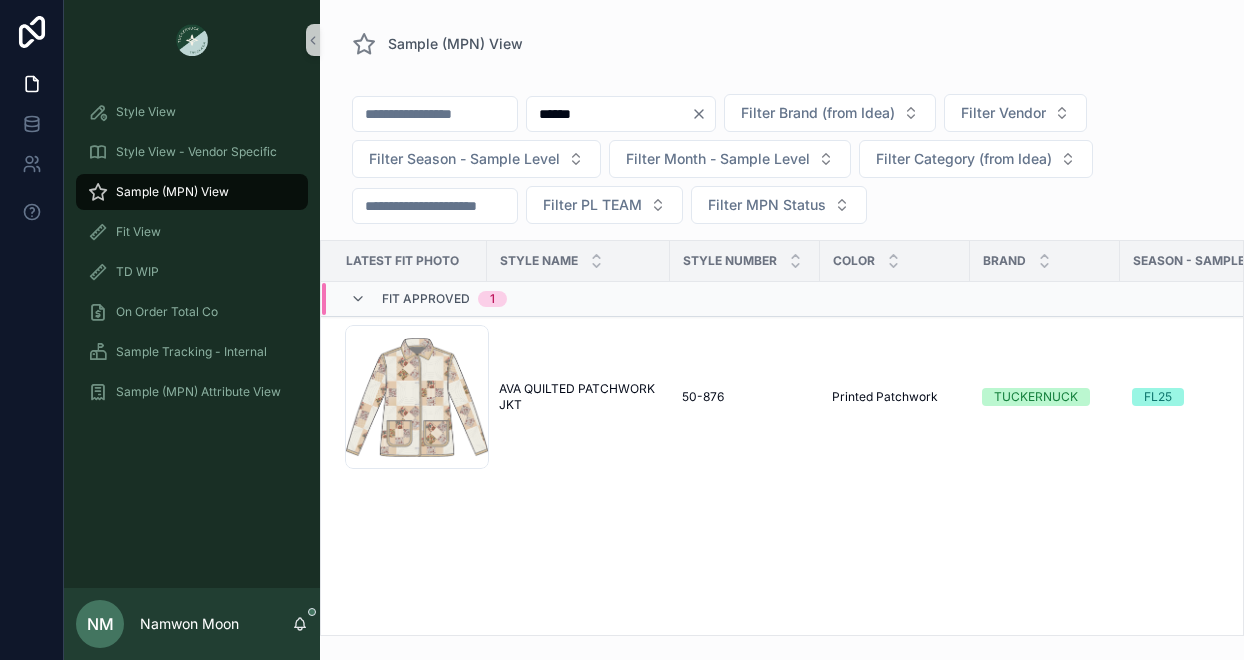 type on "******" 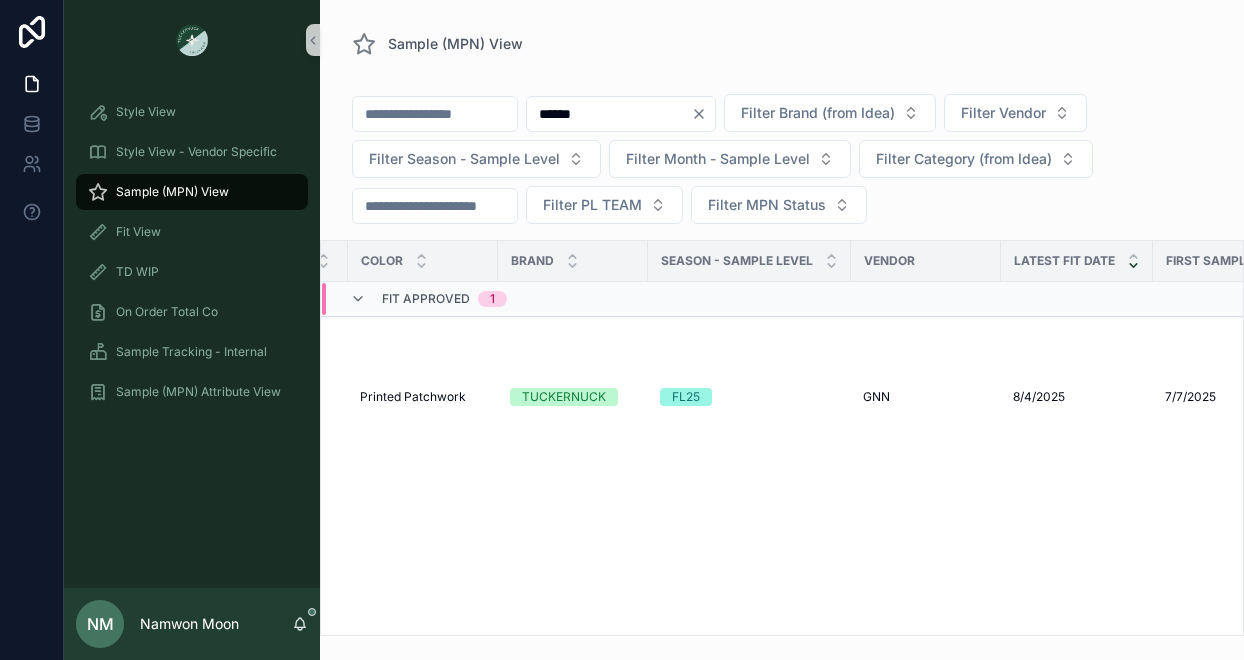 scroll, scrollTop: 0, scrollLeft: 606, axis: horizontal 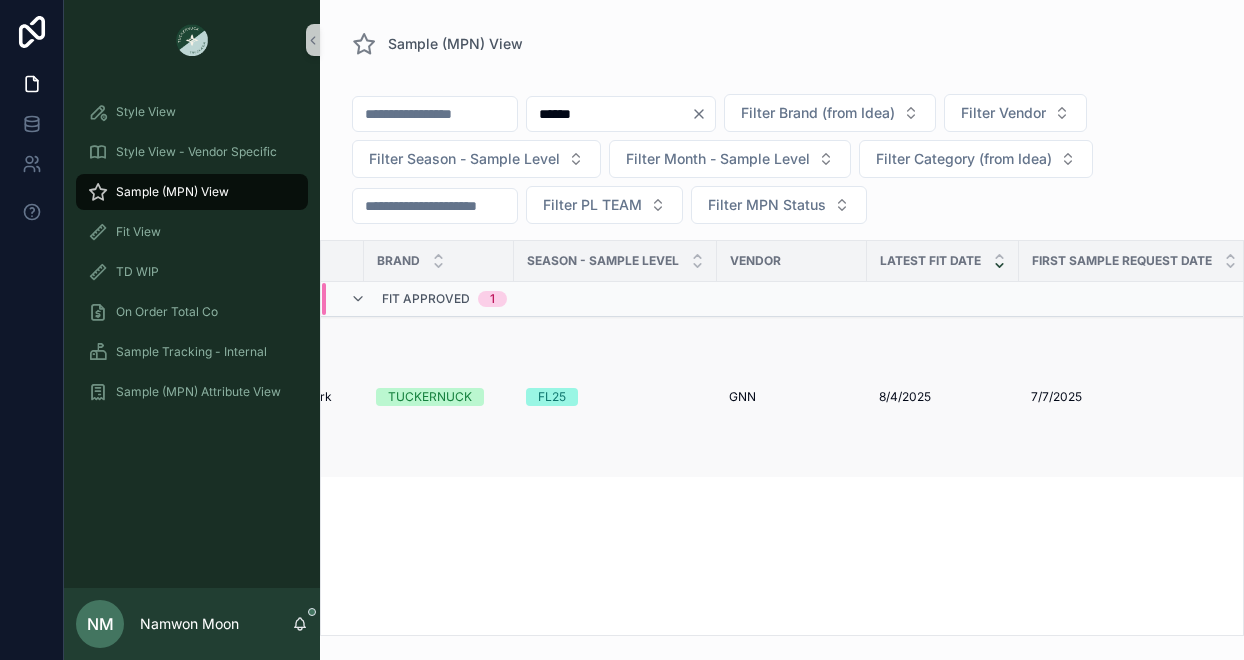 click on "GNN" at bounding box center [742, 397] 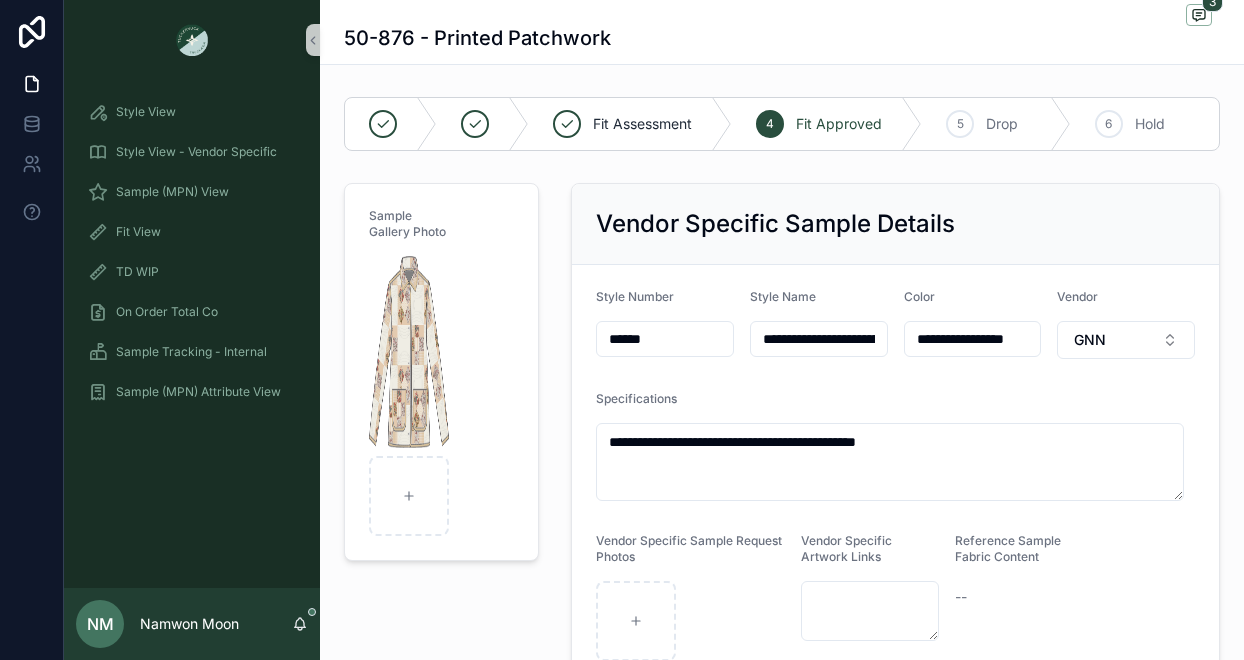 scroll, scrollTop: 19, scrollLeft: 0, axis: vertical 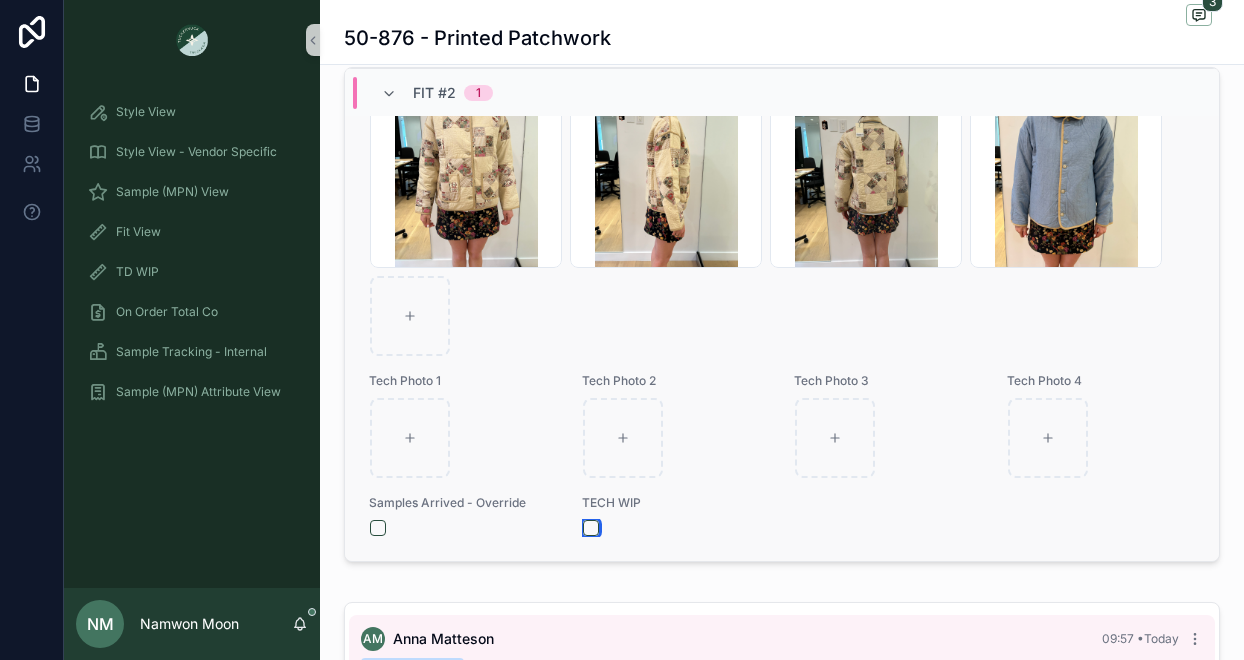 click at bounding box center [591, 528] 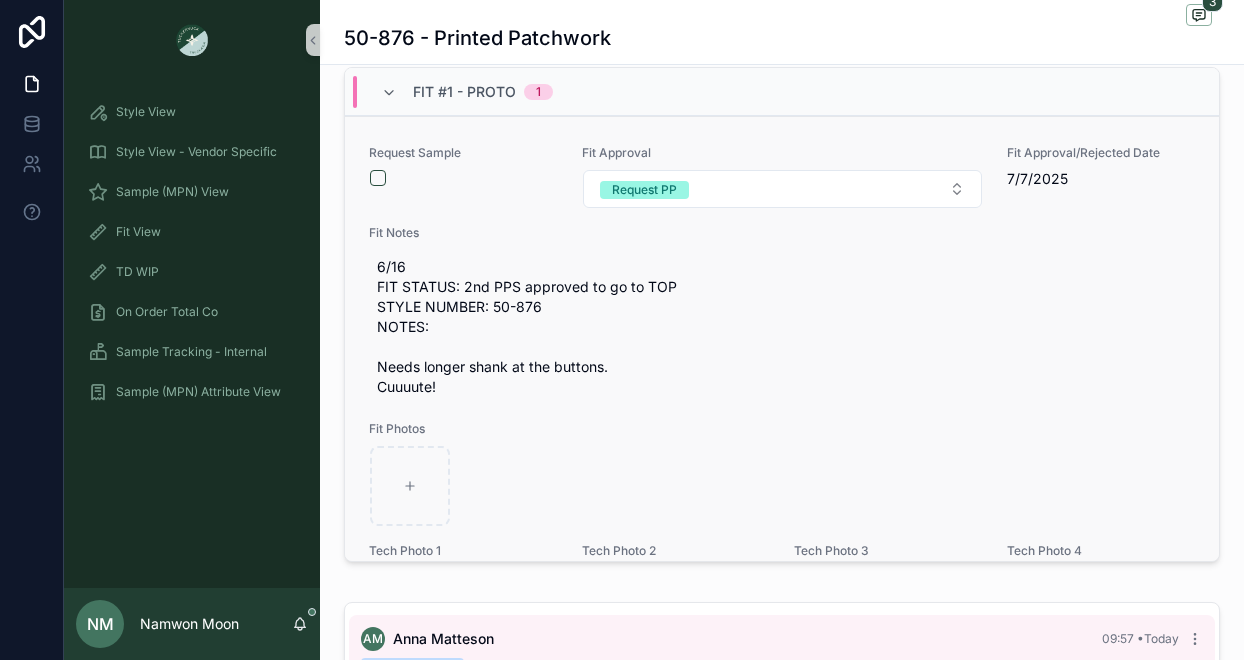 scroll, scrollTop: 0, scrollLeft: 0, axis: both 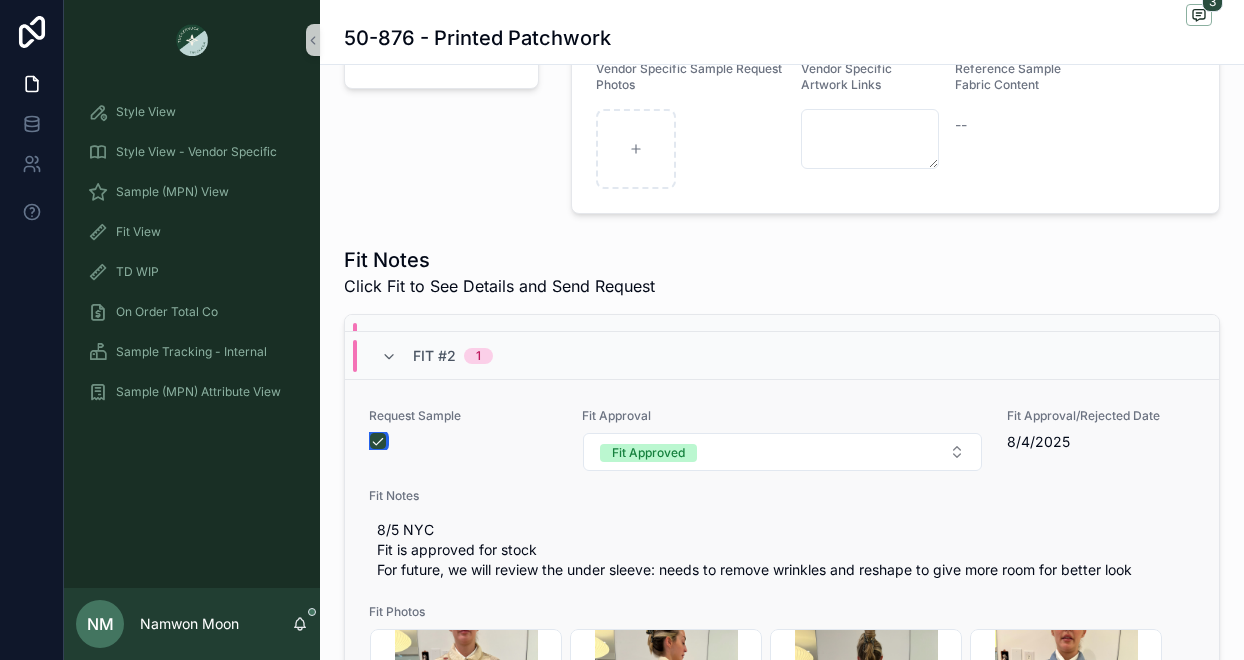 click at bounding box center (378, 441) 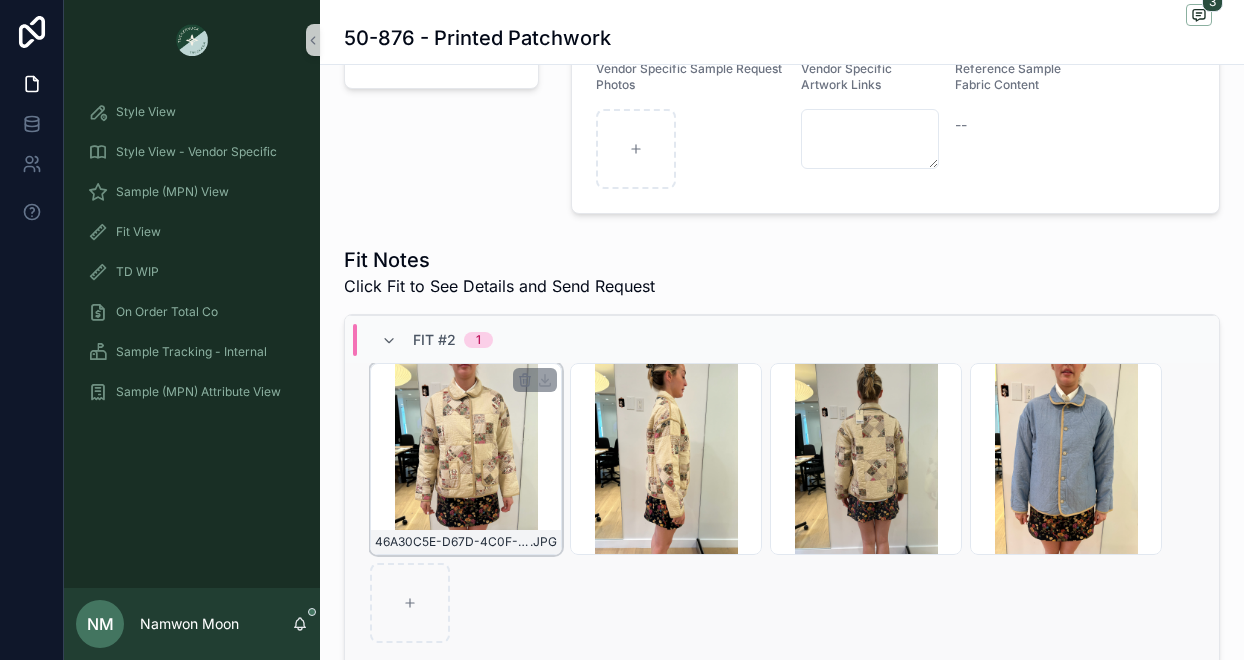 scroll, scrollTop: 961, scrollLeft: 0, axis: vertical 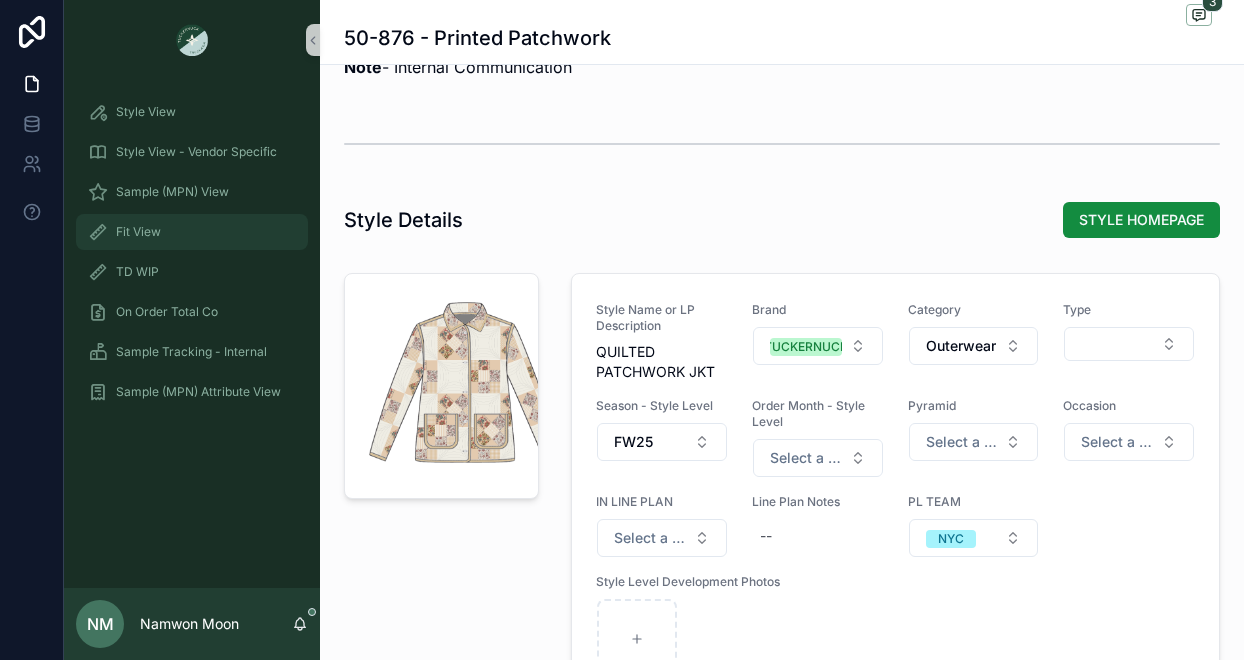click on "Fit View" at bounding box center (192, 232) 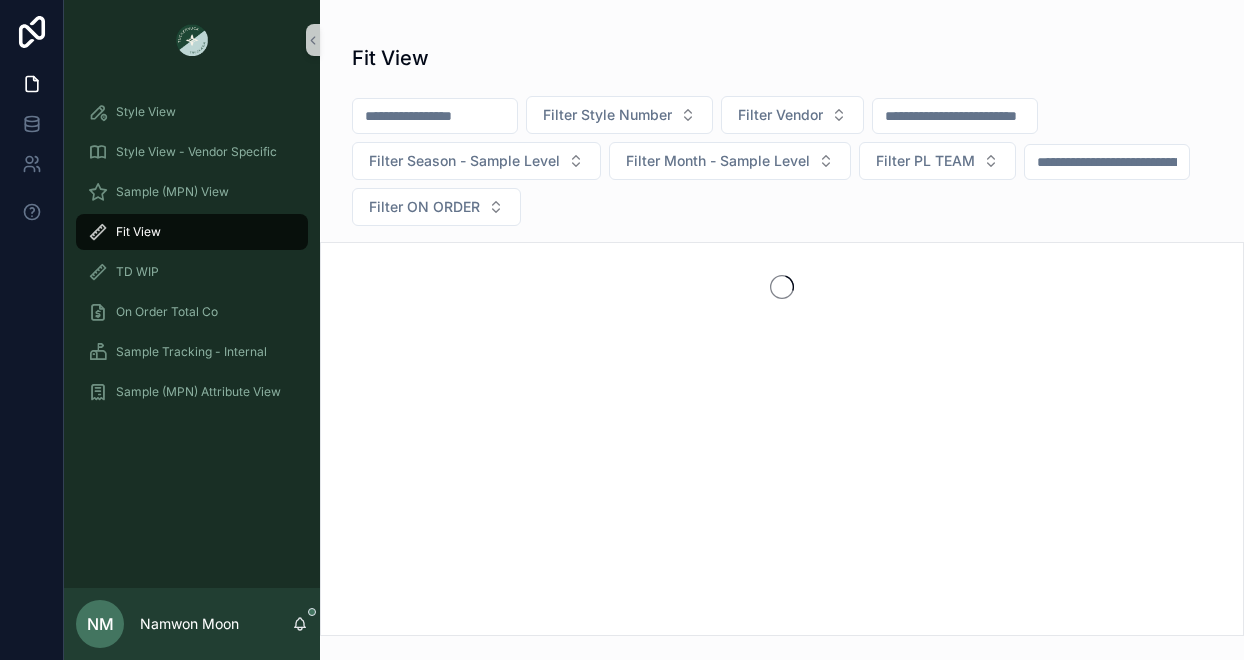 scroll, scrollTop: 0, scrollLeft: 0, axis: both 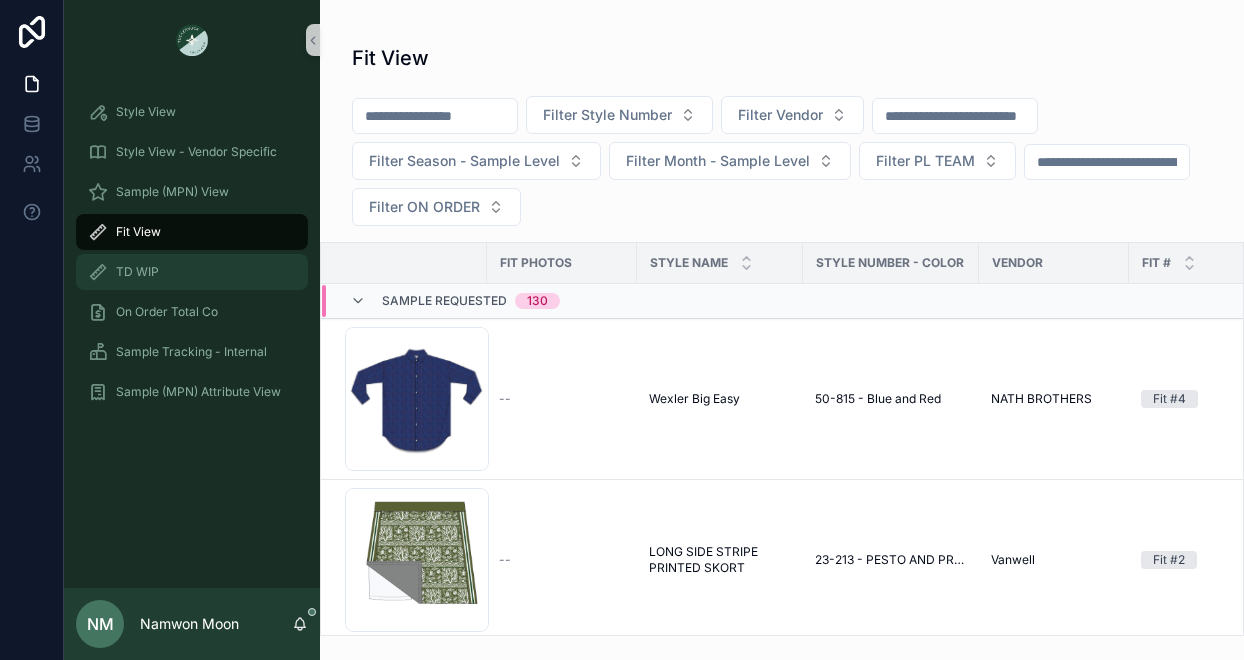 click on "TD WIP" at bounding box center (137, 272) 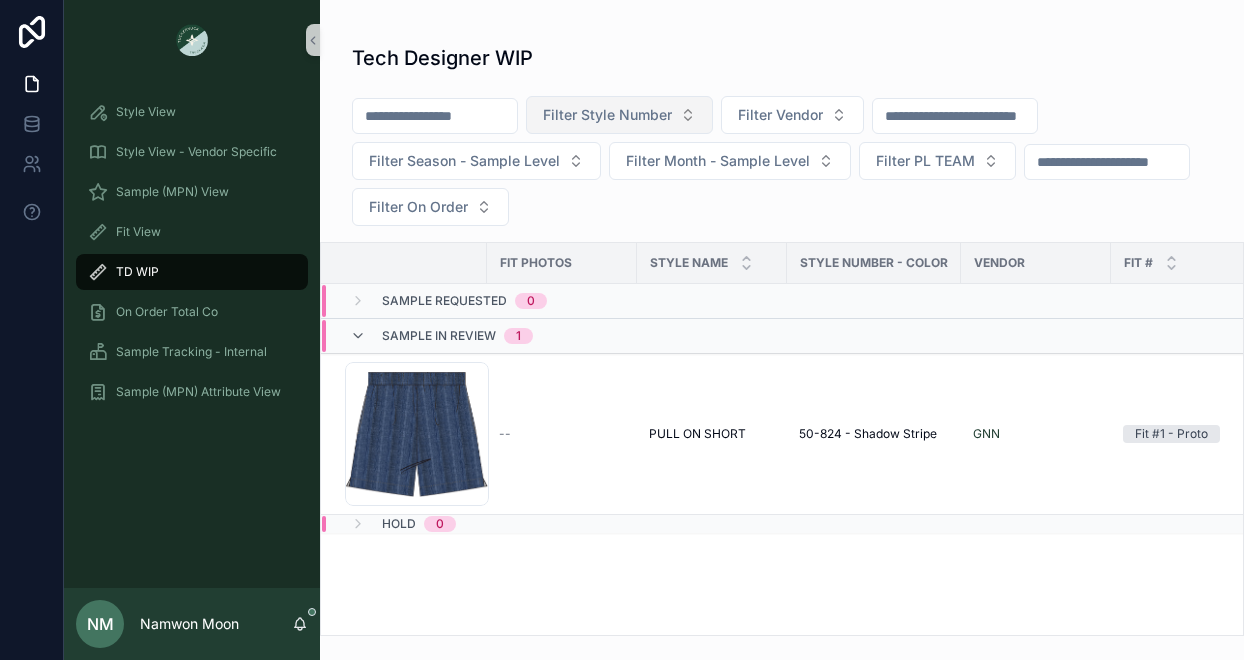 click on "Filter Style Number" at bounding box center (607, 115) 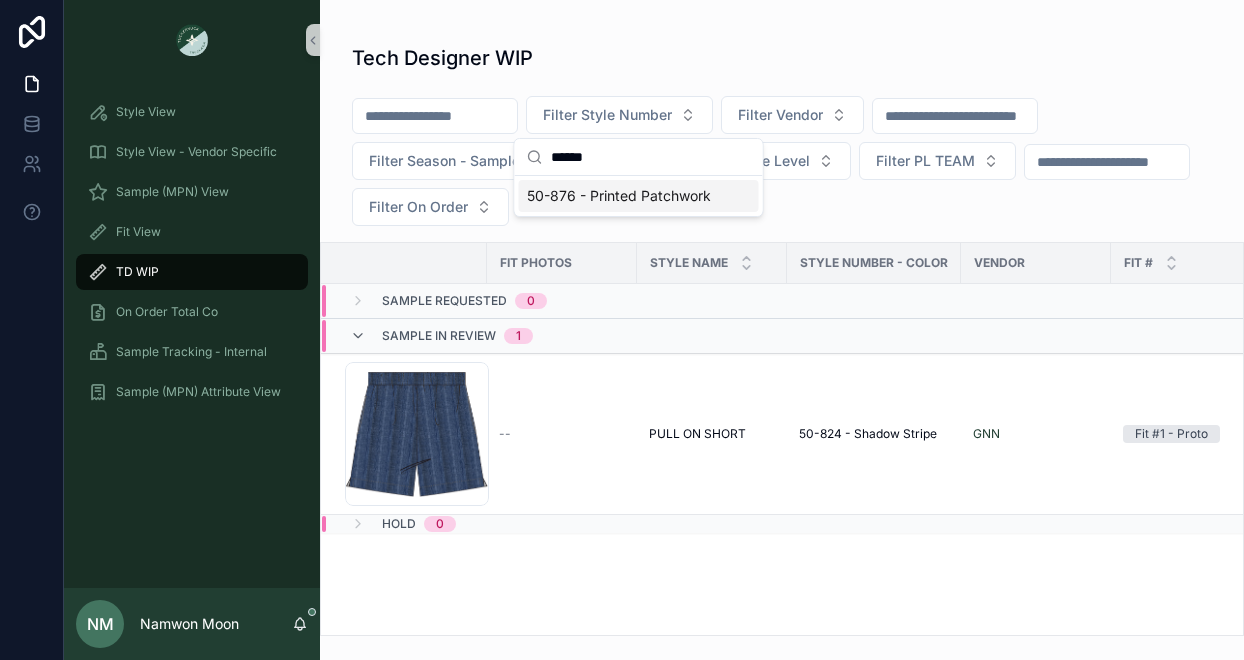 type on "******" 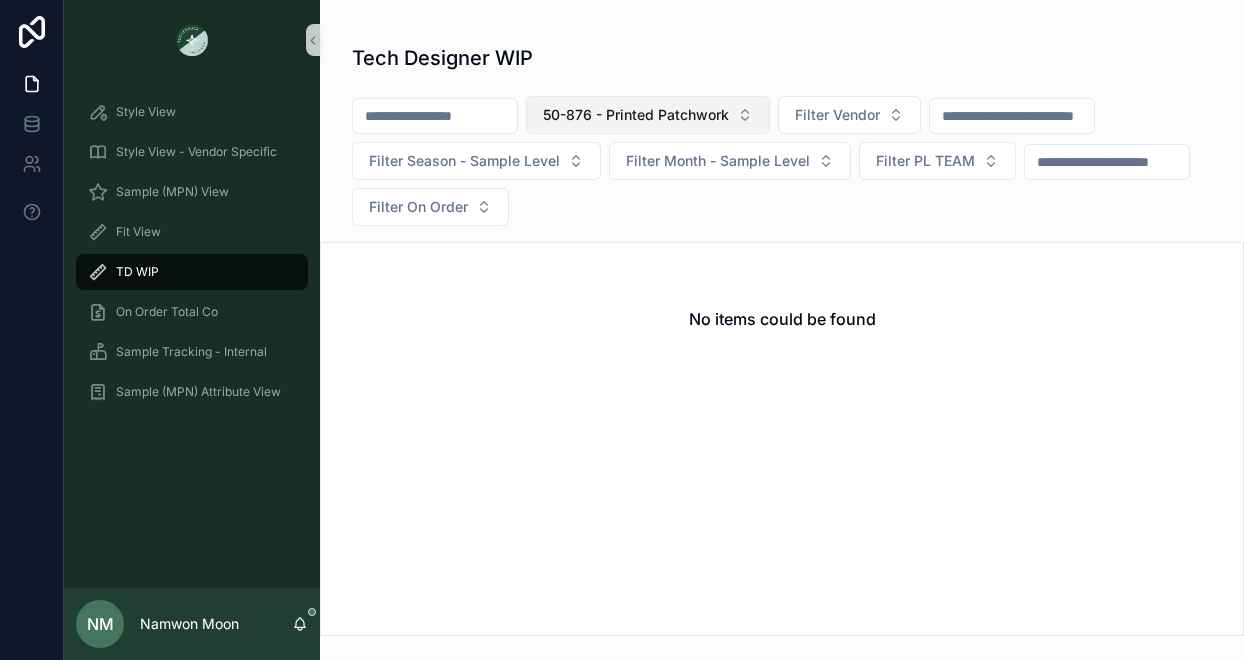 click on "50-876 - Printed Patchwork" at bounding box center (636, 115) 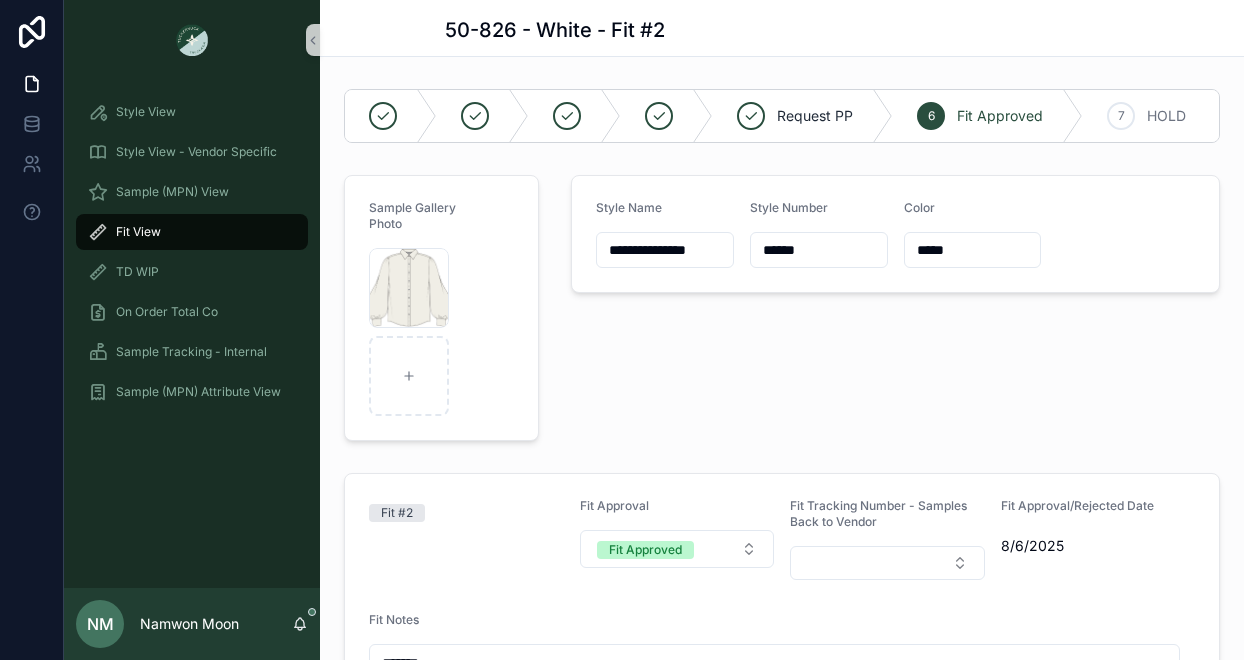 scroll, scrollTop: 0, scrollLeft: 0, axis: both 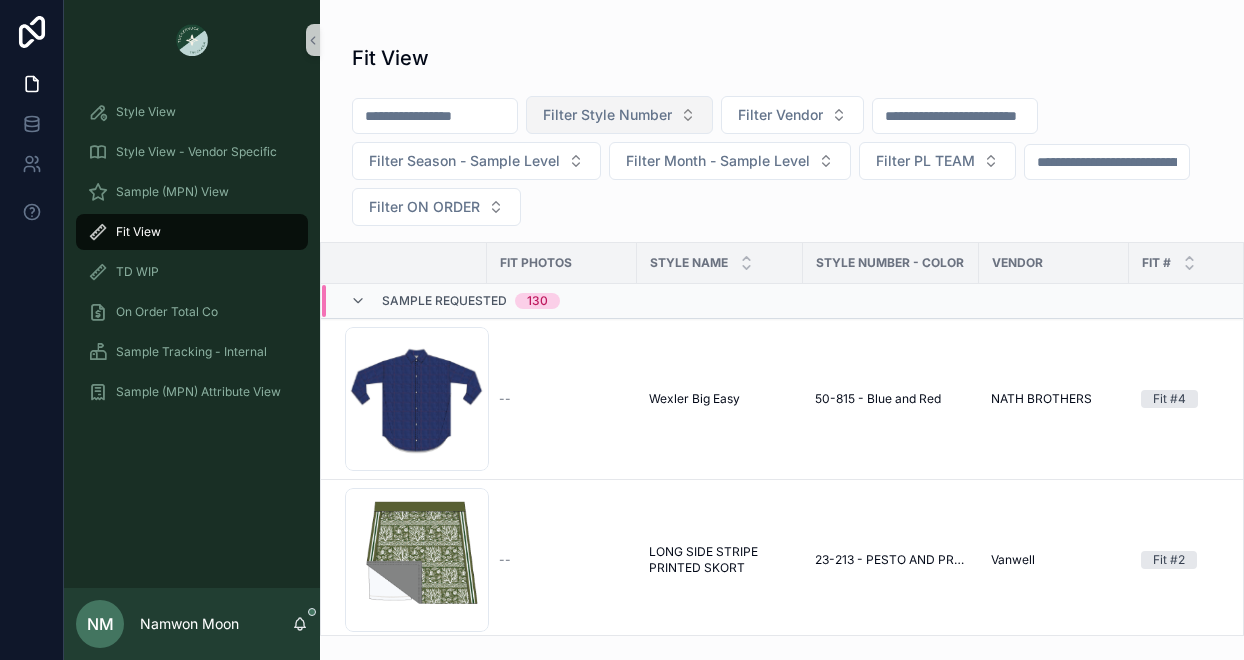 click on "Filter Style Number" at bounding box center (607, 115) 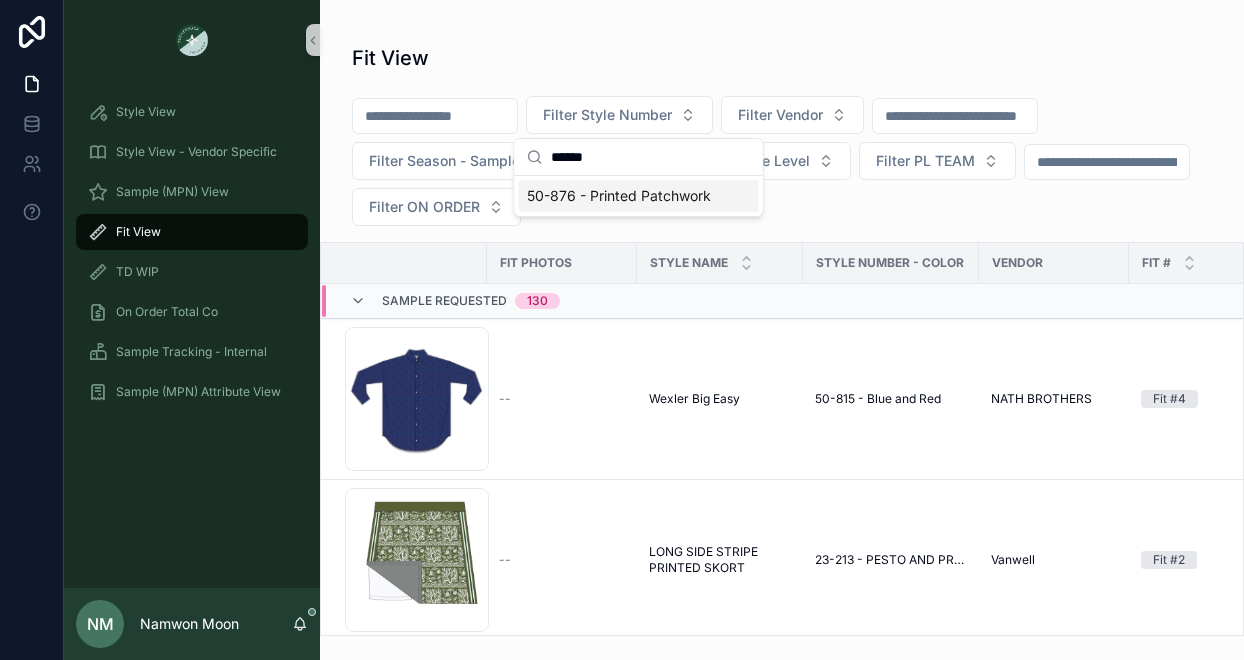 type on "******" 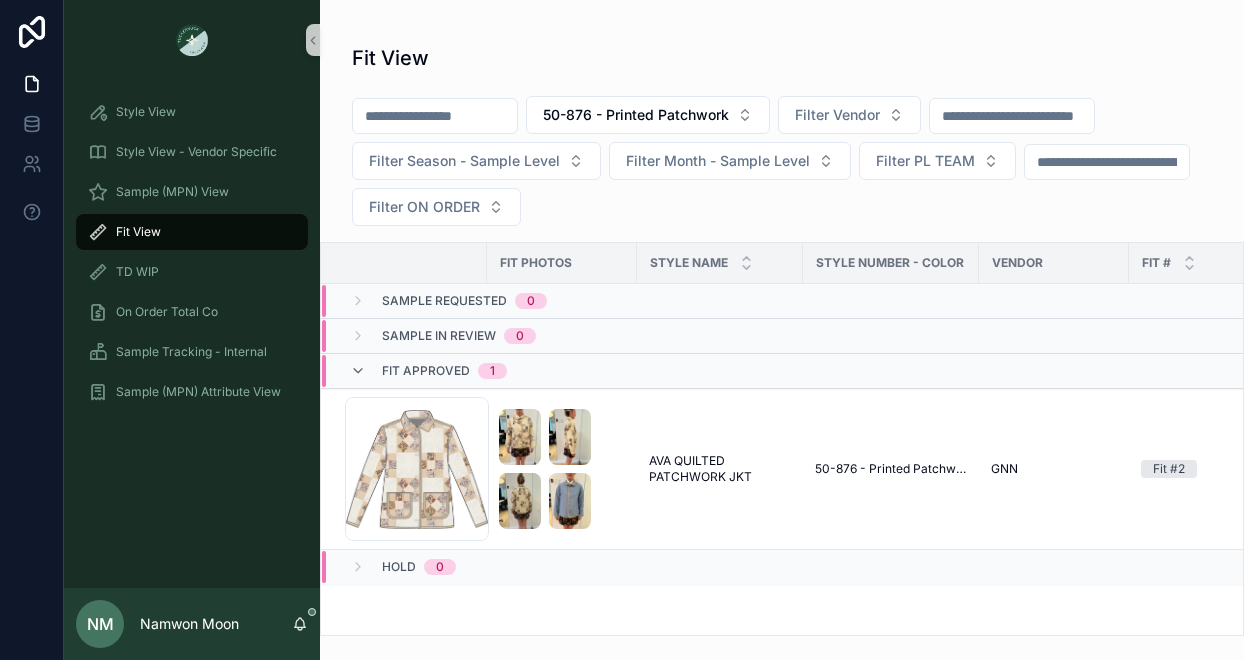 click on "Fit Approved" at bounding box center (426, 371) 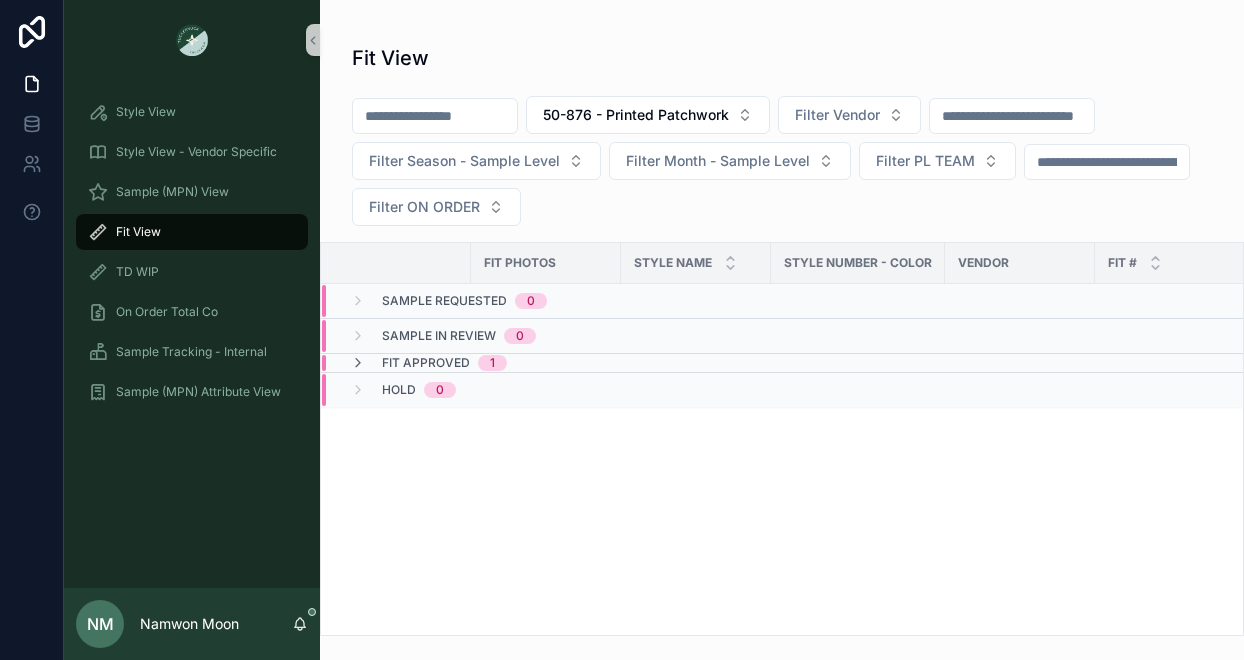 click on "1" at bounding box center (492, 363) 